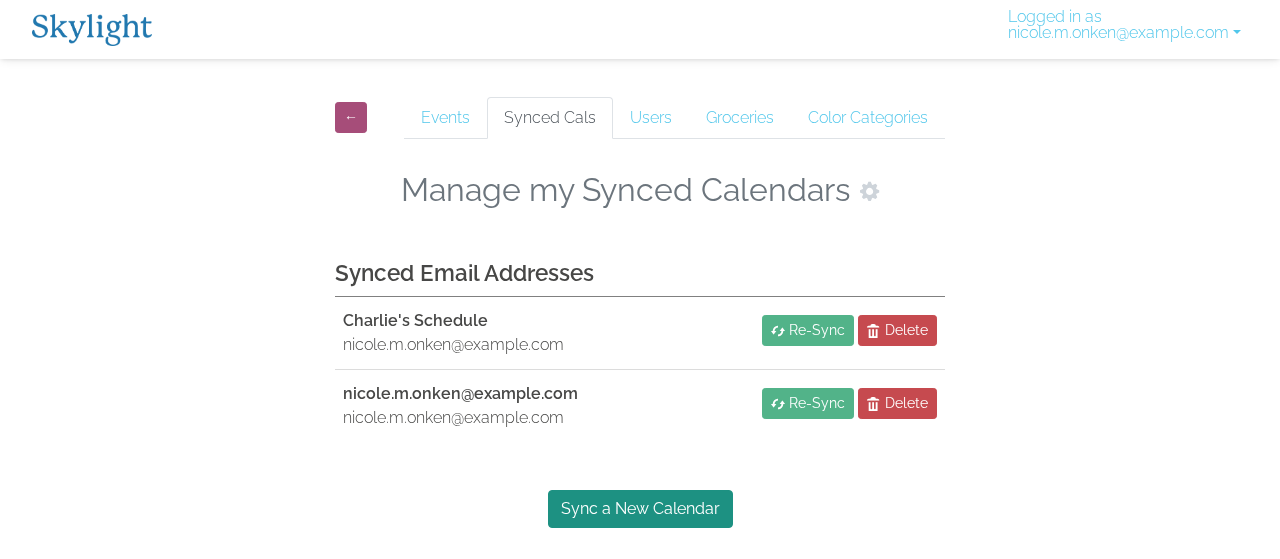 scroll, scrollTop: 0, scrollLeft: 0, axis: both 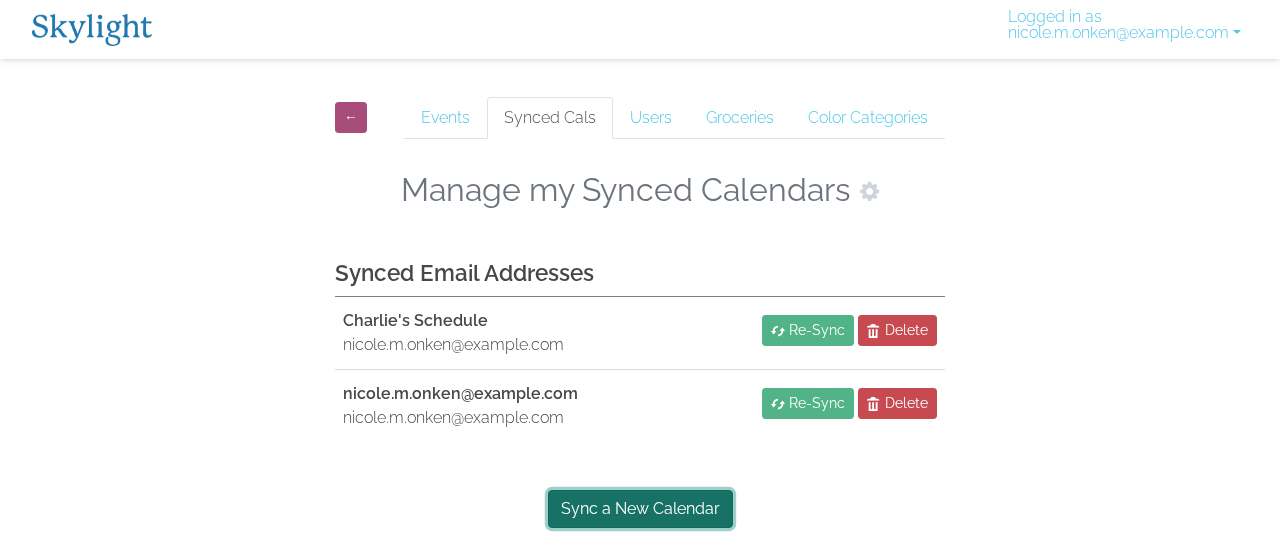 click on "Sync a New Calendar" at bounding box center (640, 509) 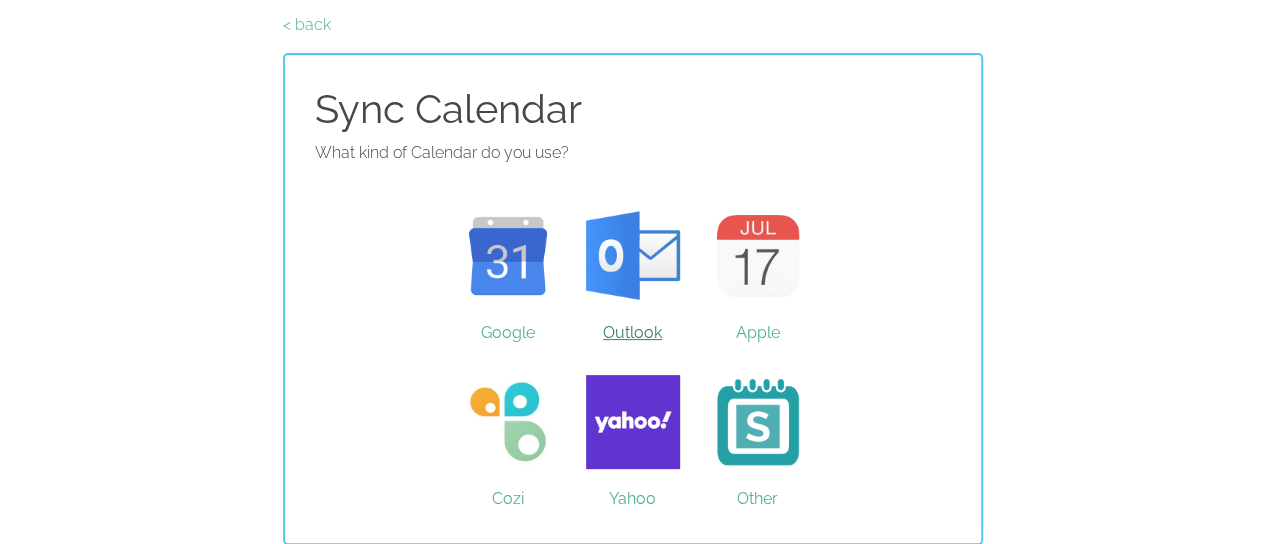 scroll, scrollTop: 76, scrollLeft: 0, axis: vertical 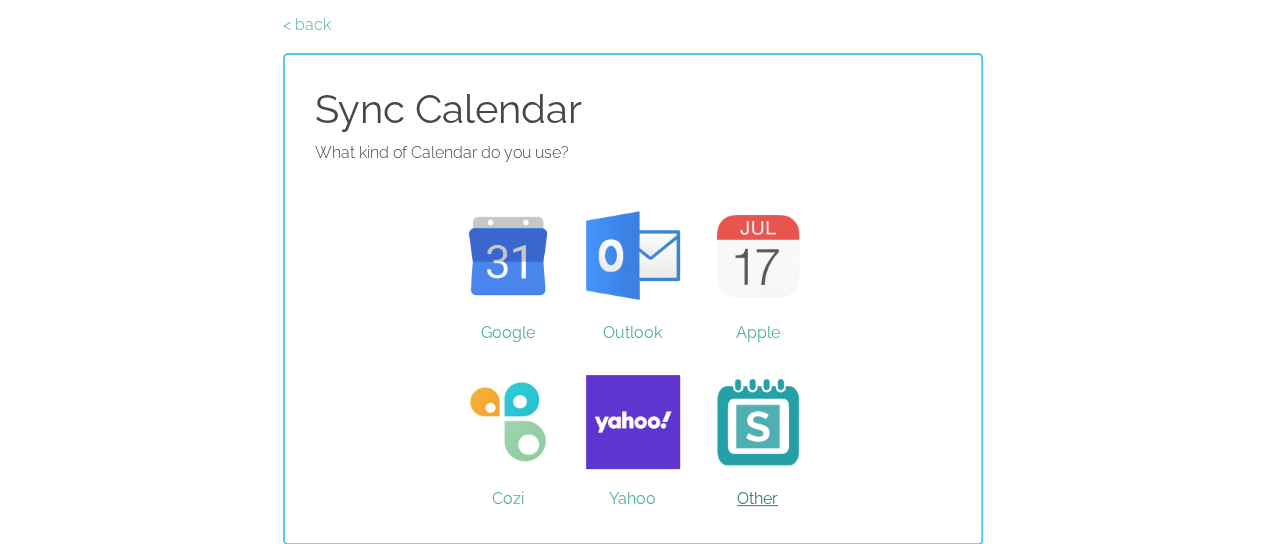 click on "Other" at bounding box center [757, 422] 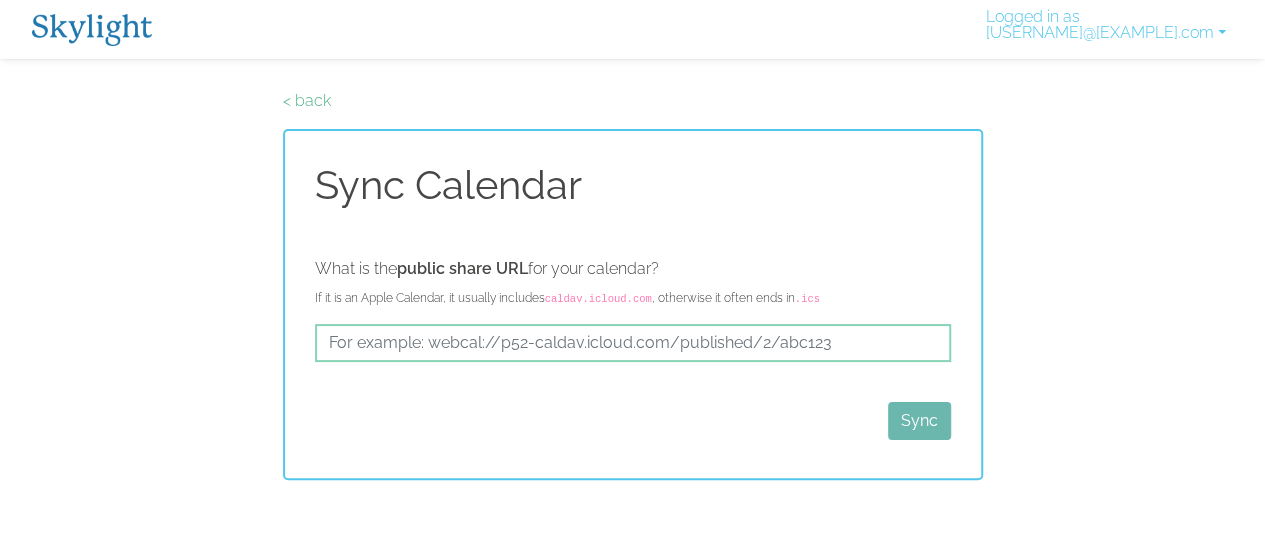 scroll, scrollTop: 0, scrollLeft: 0, axis: both 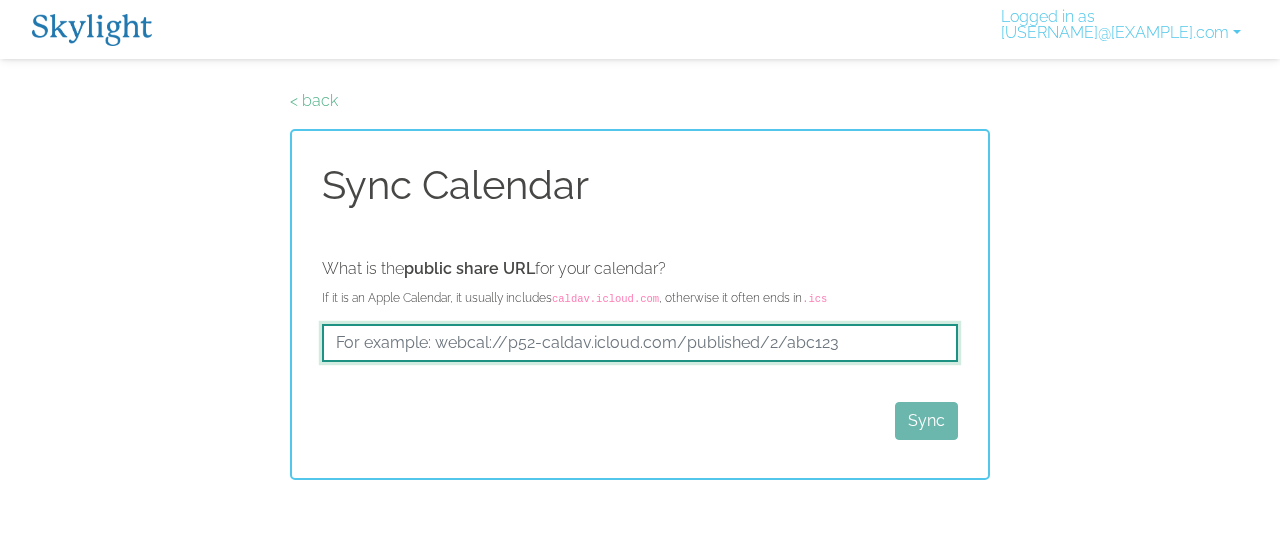 click at bounding box center [640, 343] 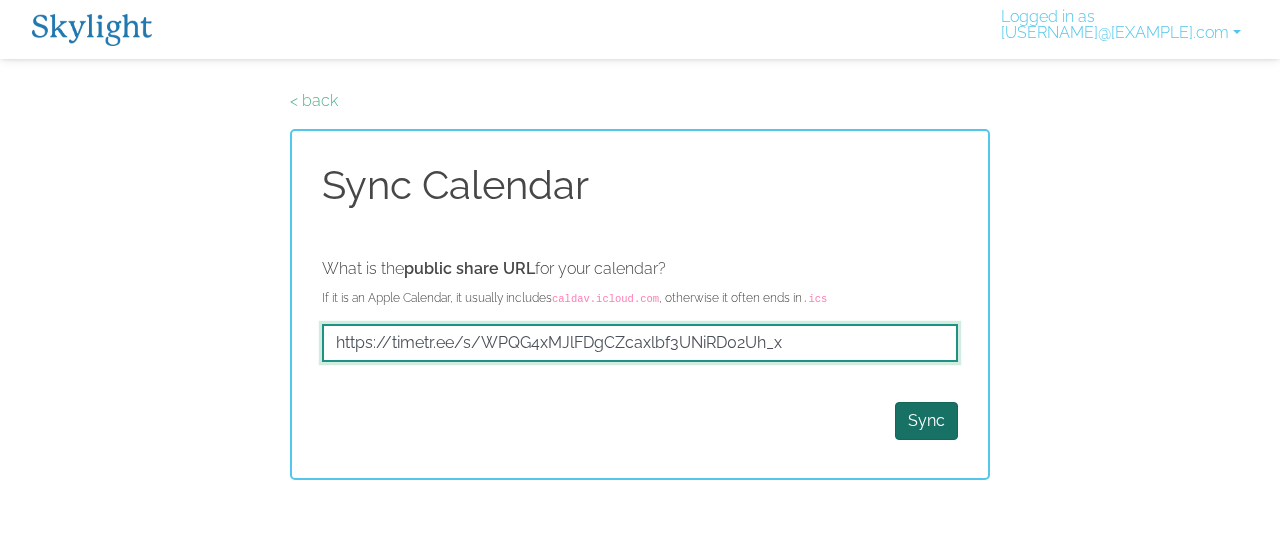 type on "https://timetr.ee/s/WPQG4xMJlFDgCZcaxlbf3UNiRD02Uh_x" 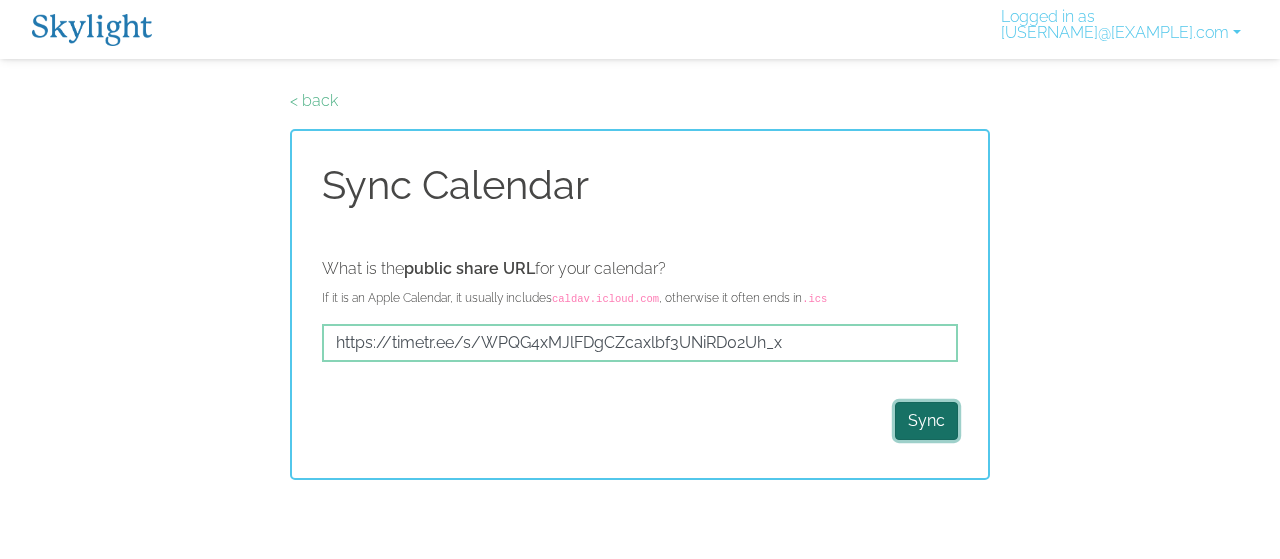 click on "Sync" at bounding box center (926, 421) 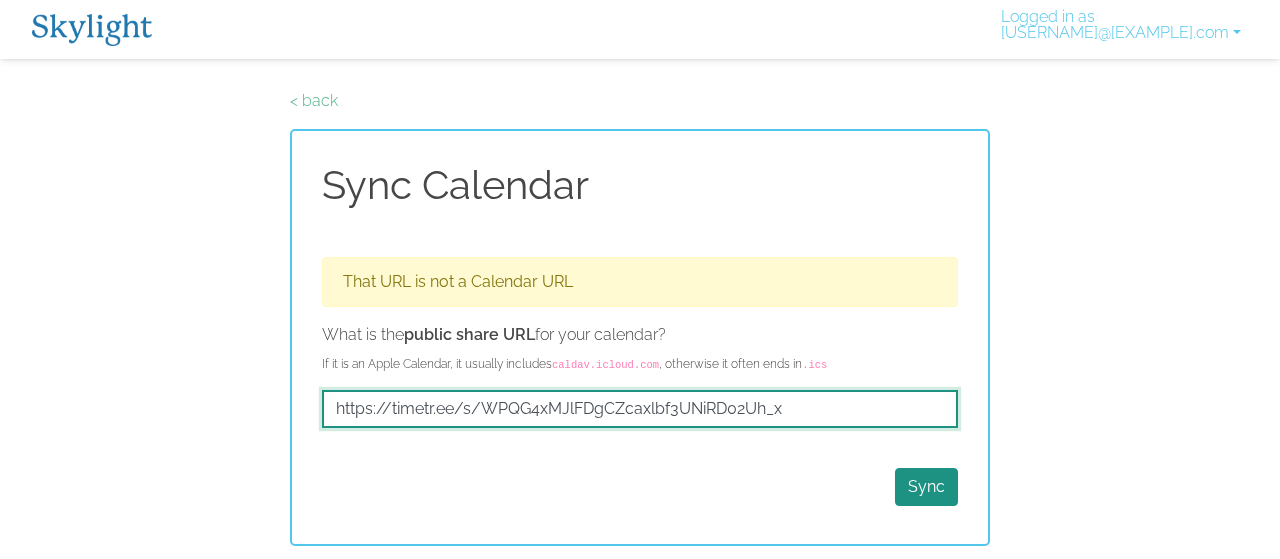 drag, startPoint x: 799, startPoint y: 411, endPoint x: 212, endPoint y: 345, distance: 590.6987 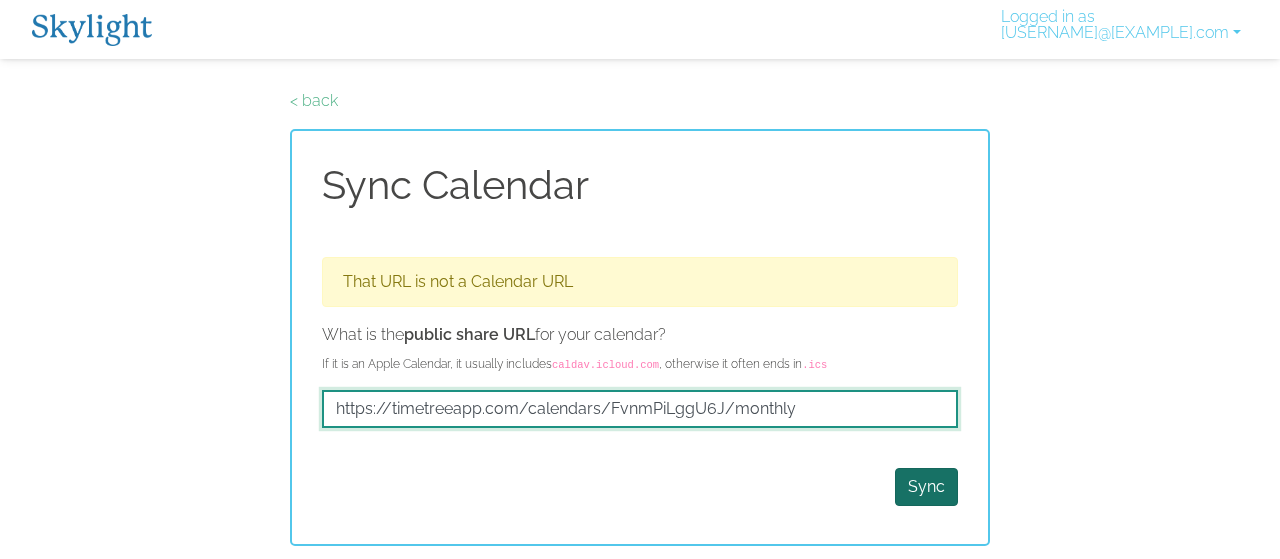 type on "https://timetreeapp.com/calendars/FvnmPiLggU6J/monthly" 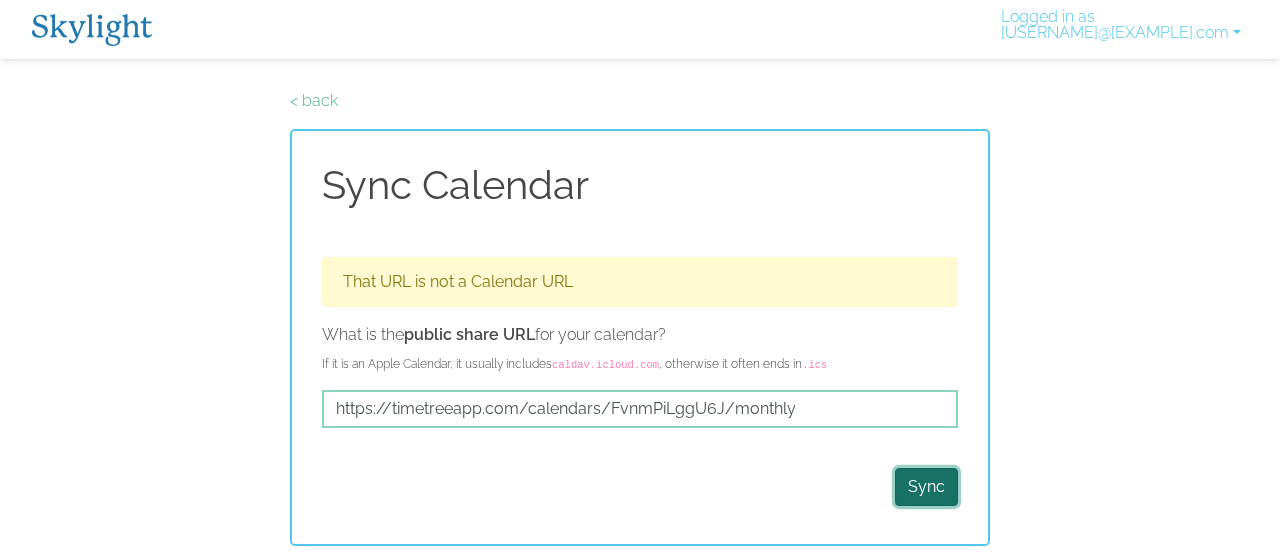 click on "Sync" at bounding box center (926, 487) 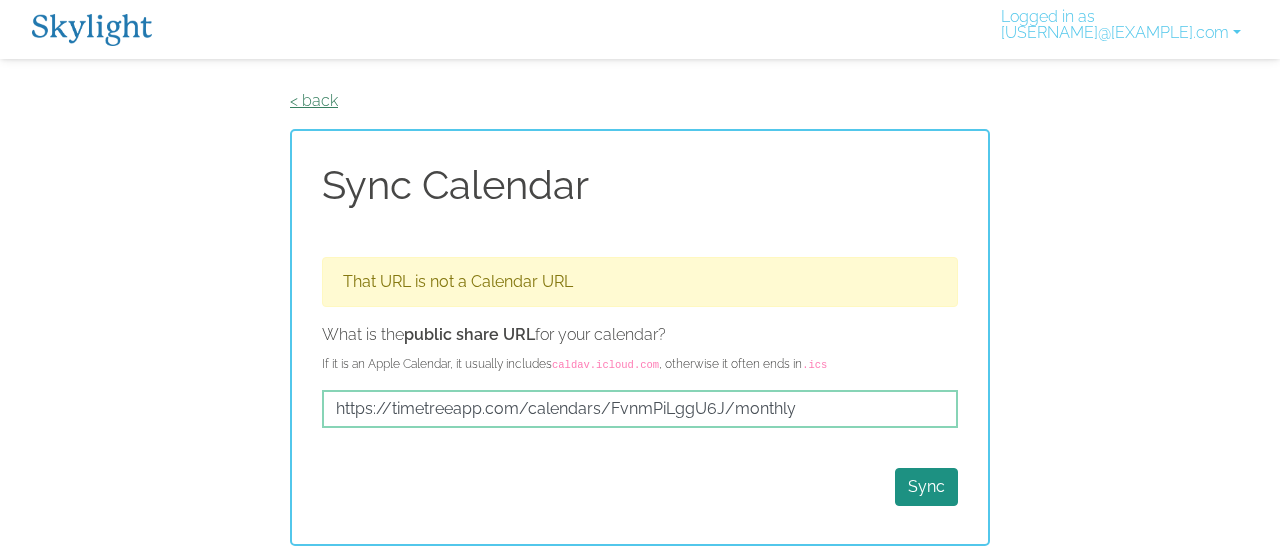 click on "< back" at bounding box center [314, 100] 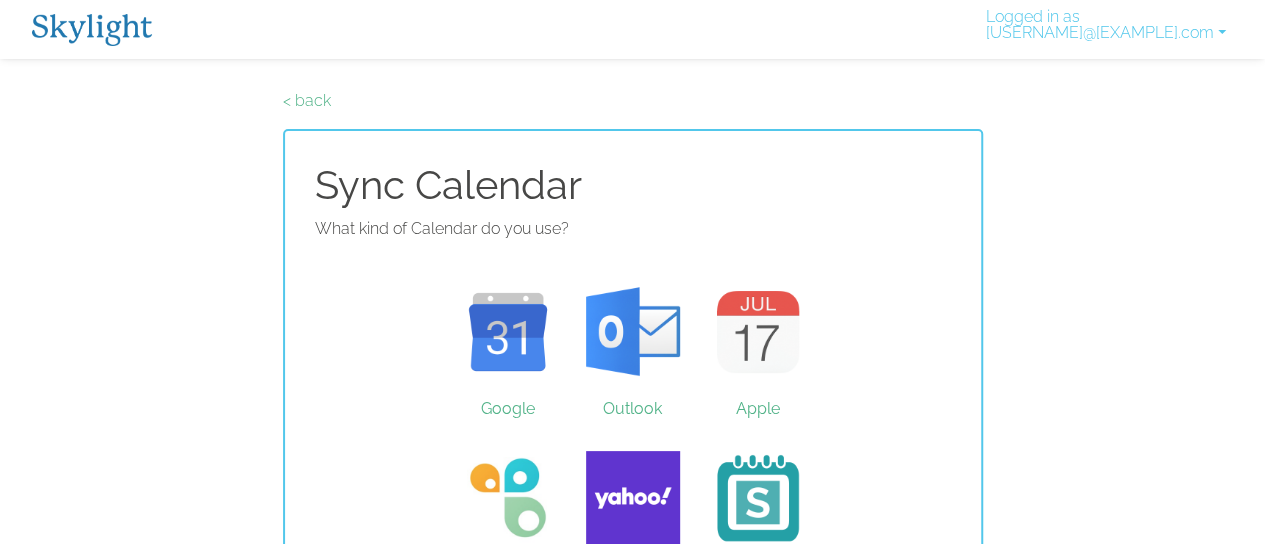 scroll, scrollTop: 76, scrollLeft: 0, axis: vertical 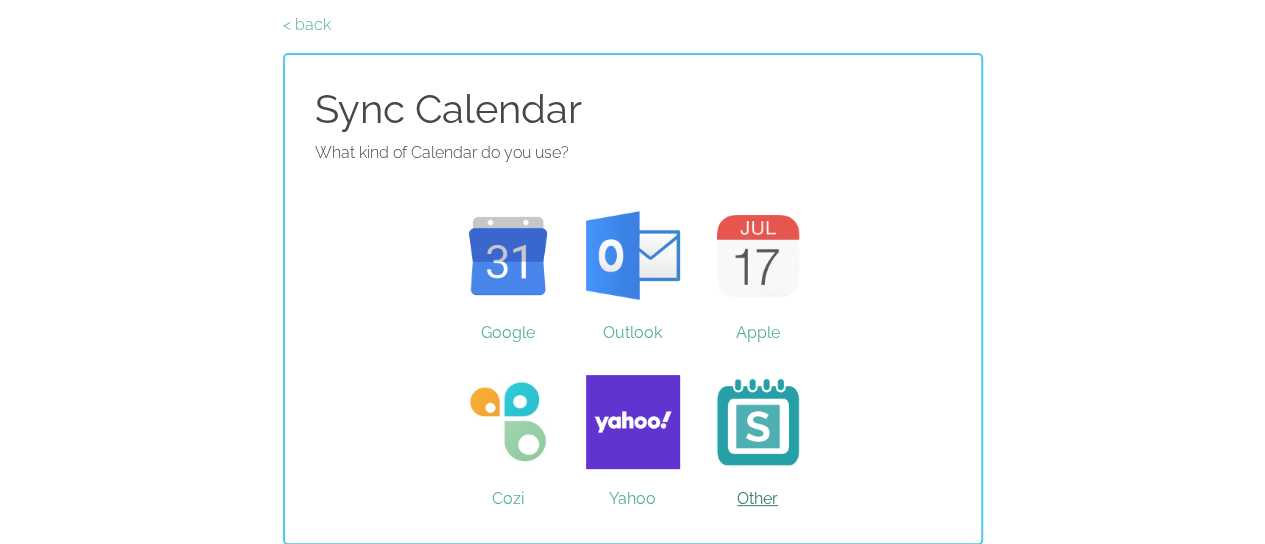 click on "Other" at bounding box center [757, 422] 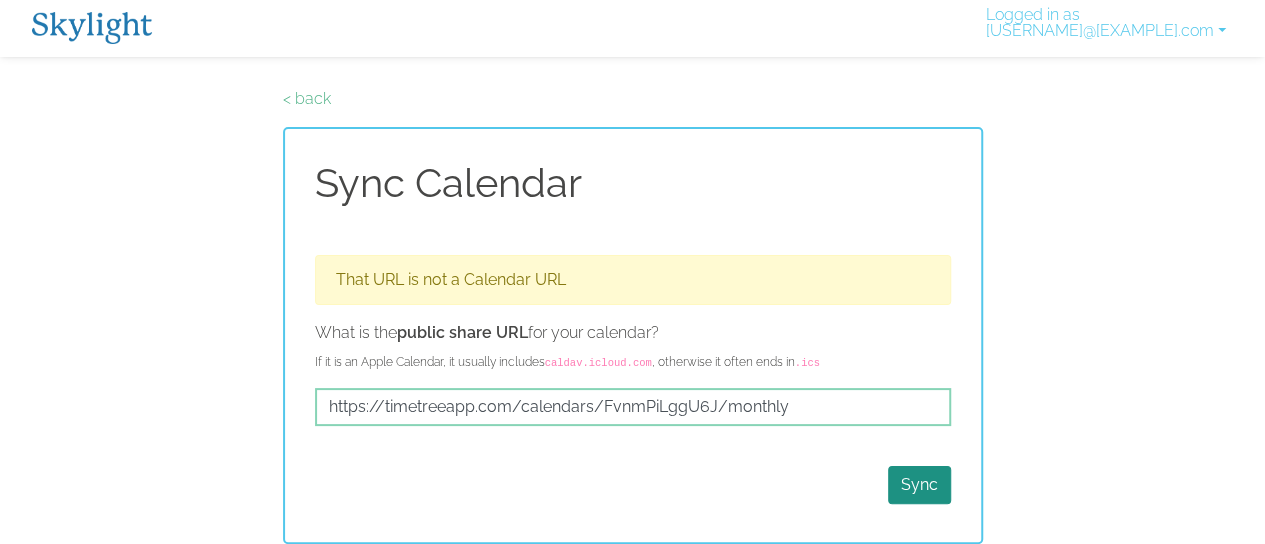 scroll, scrollTop: 0, scrollLeft: 0, axis: both 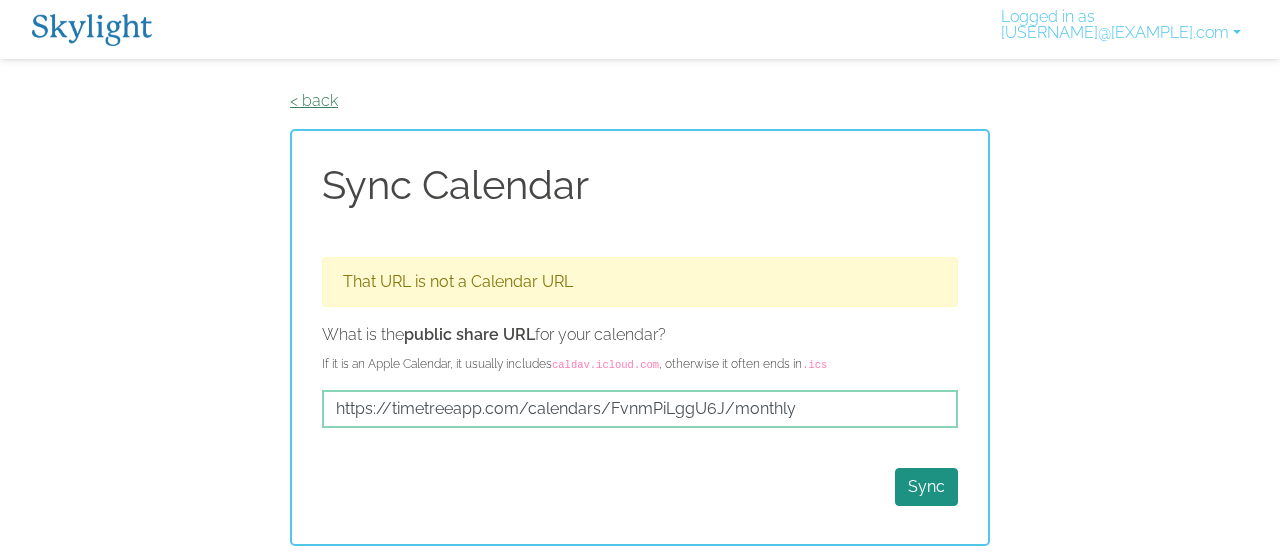 click on "< back" at bounding box center [314, 100] 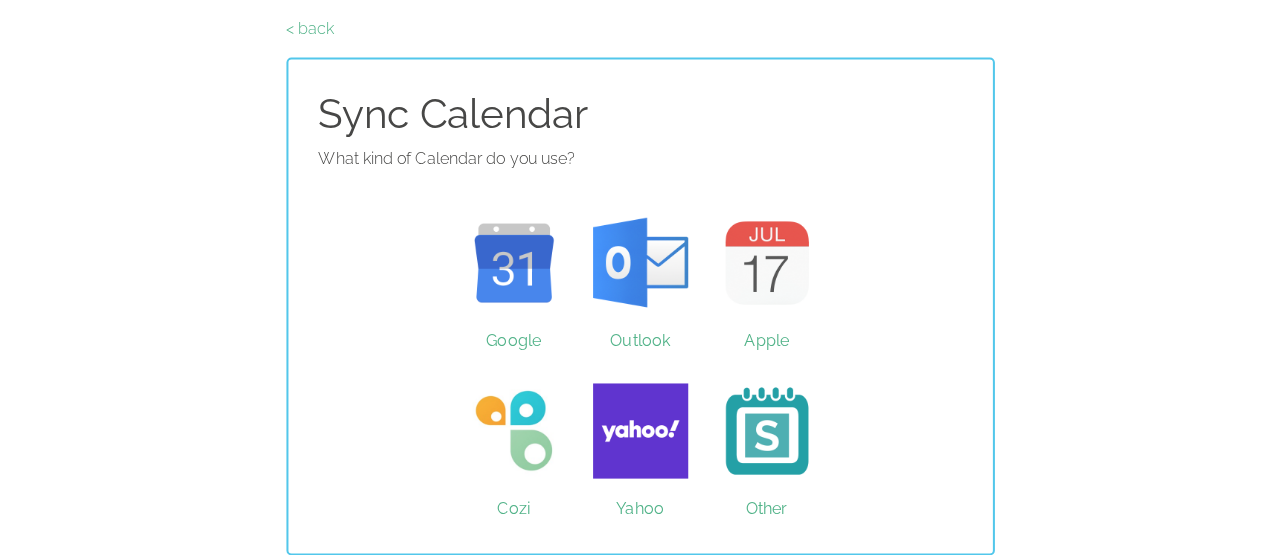 scroll, scrollTop: 0, scrollLeft: 0, axis: both 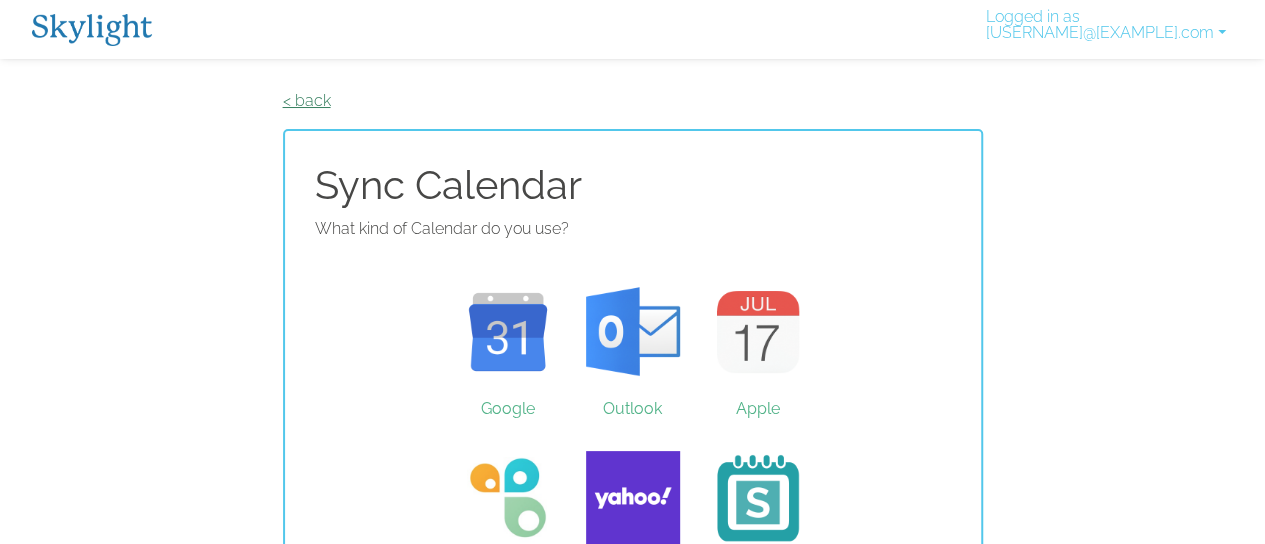 click on "< back" at bounding box center (307, 100) 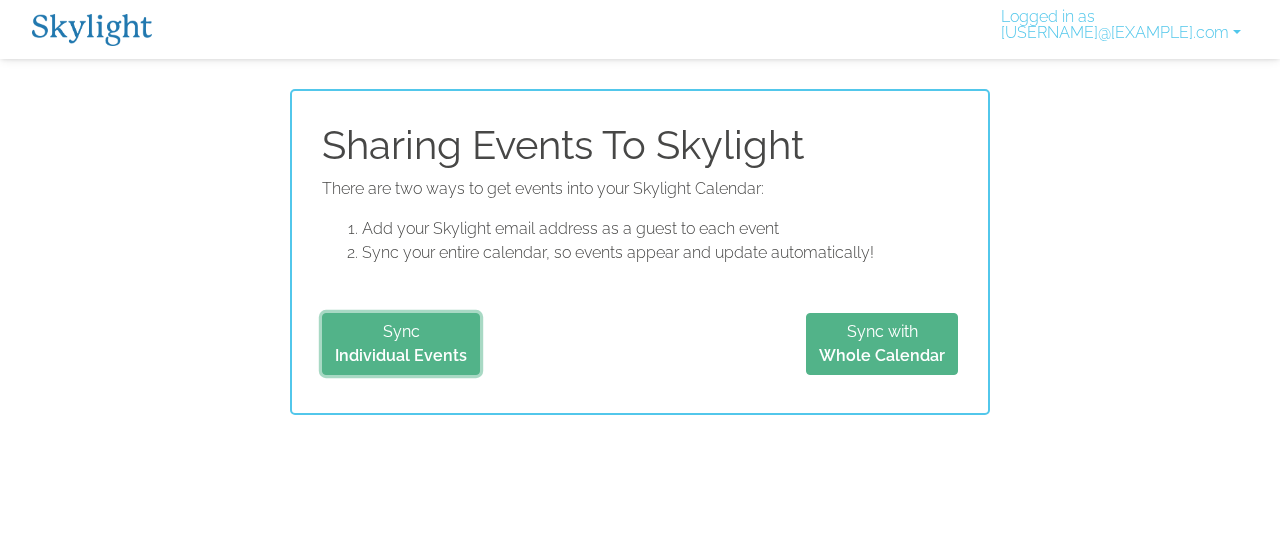 click on "Sync  Individual Events" at bounding box center (401, 344) 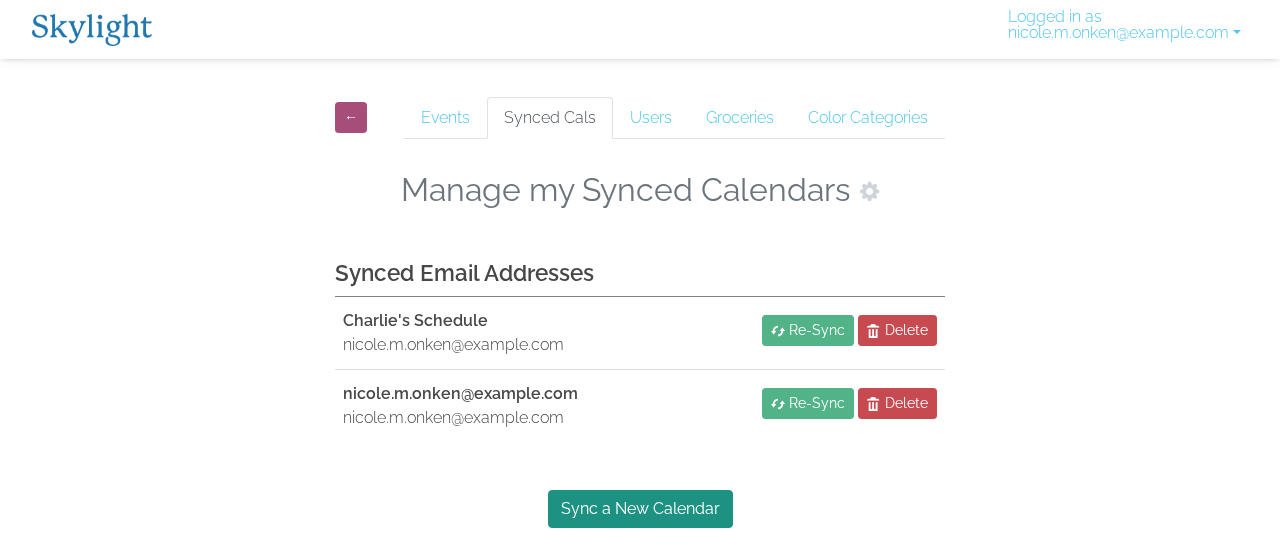 scroll, scrollTop: 0, scrollLeft: 0, axis: both 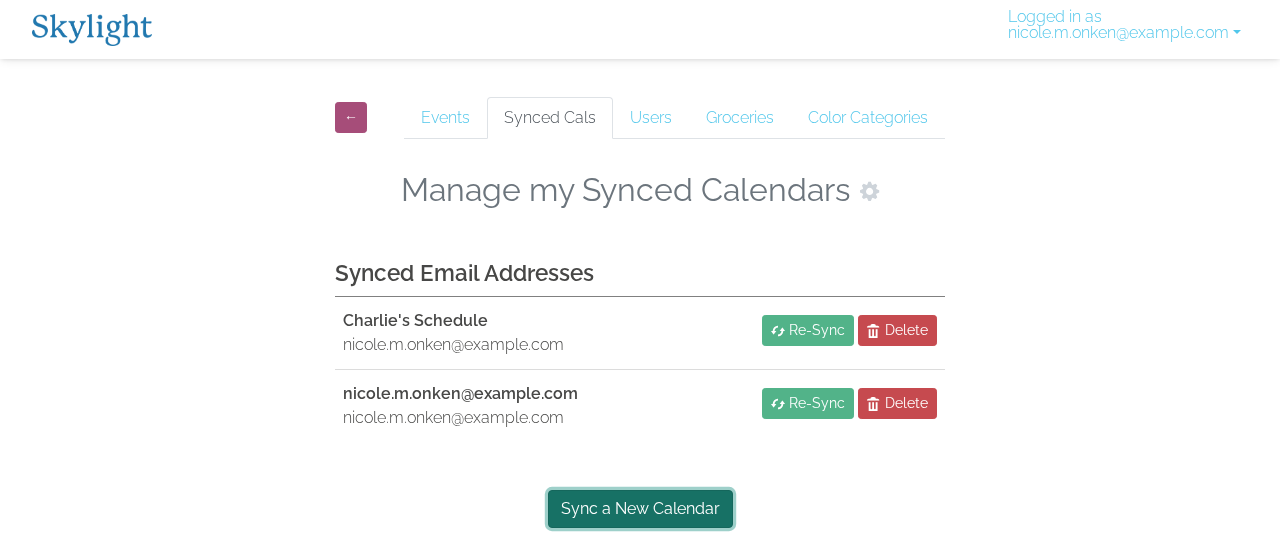 click on "Sync a New Calendar" at bounding box center [640, 509] 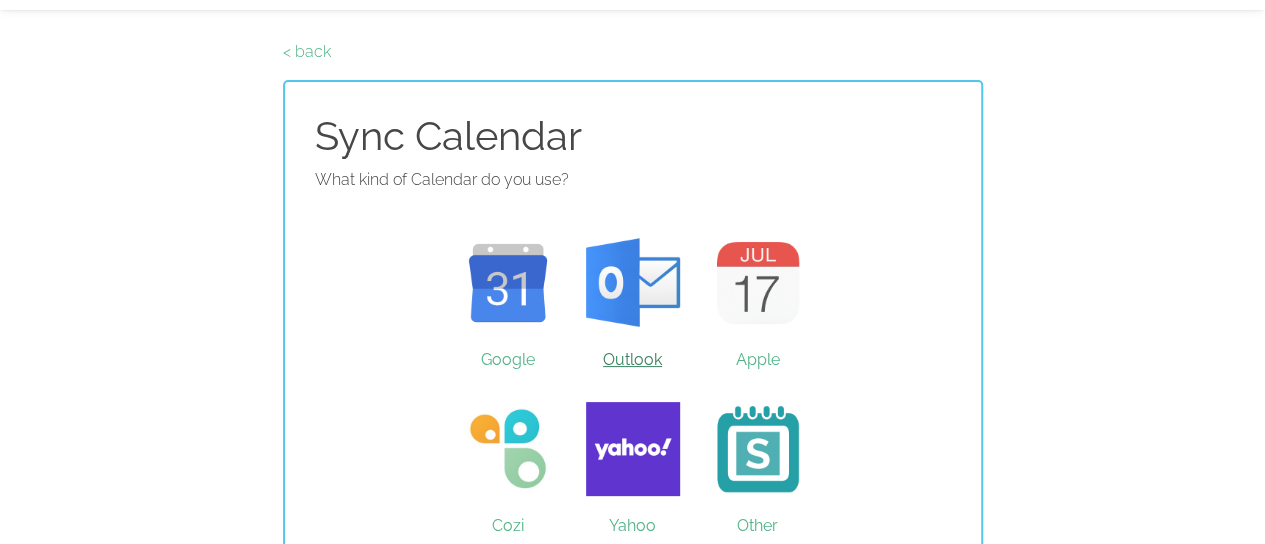 scroll, scrollTop: 76, scrollLeft: 0, axis: vertical 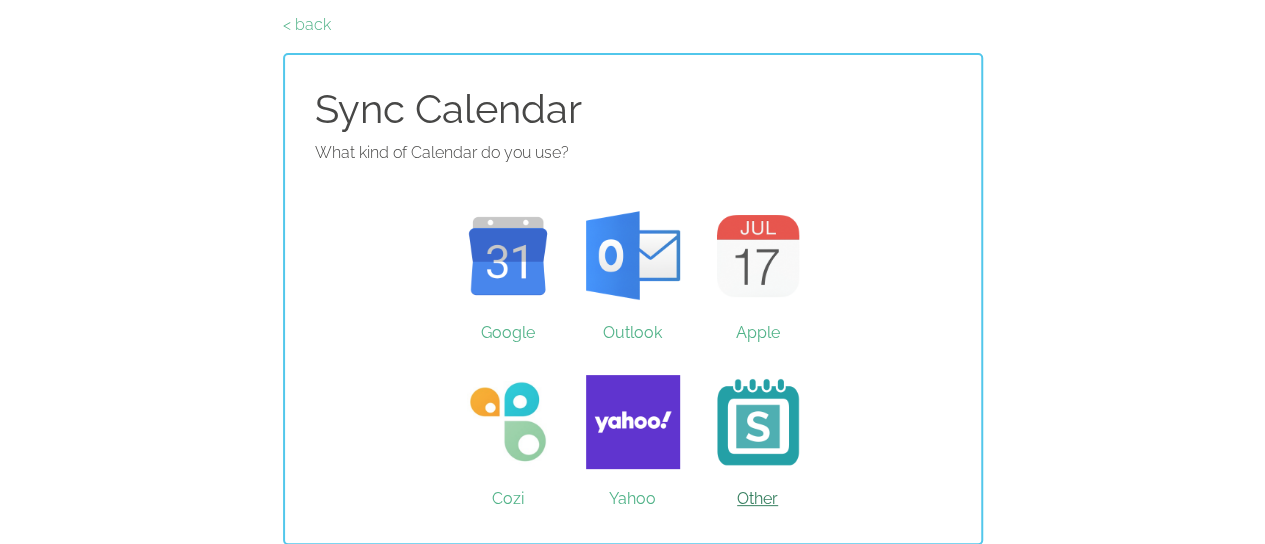 click on "Other" at bounding box center [757, 422] 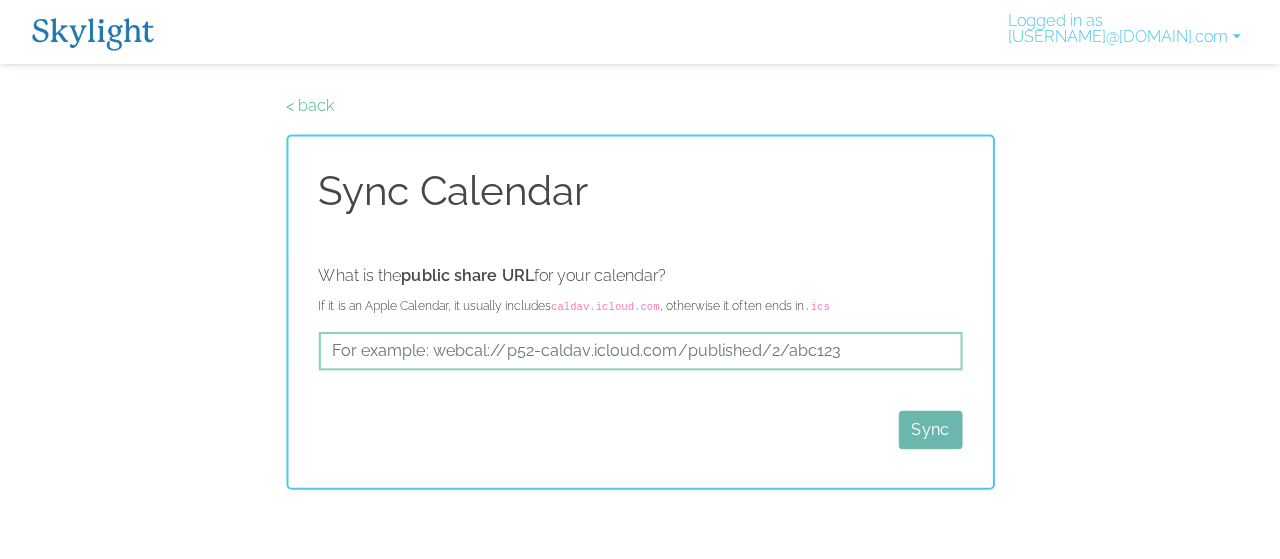 scroll, scrollTop: 0, scrollLeft: 0, axis: both 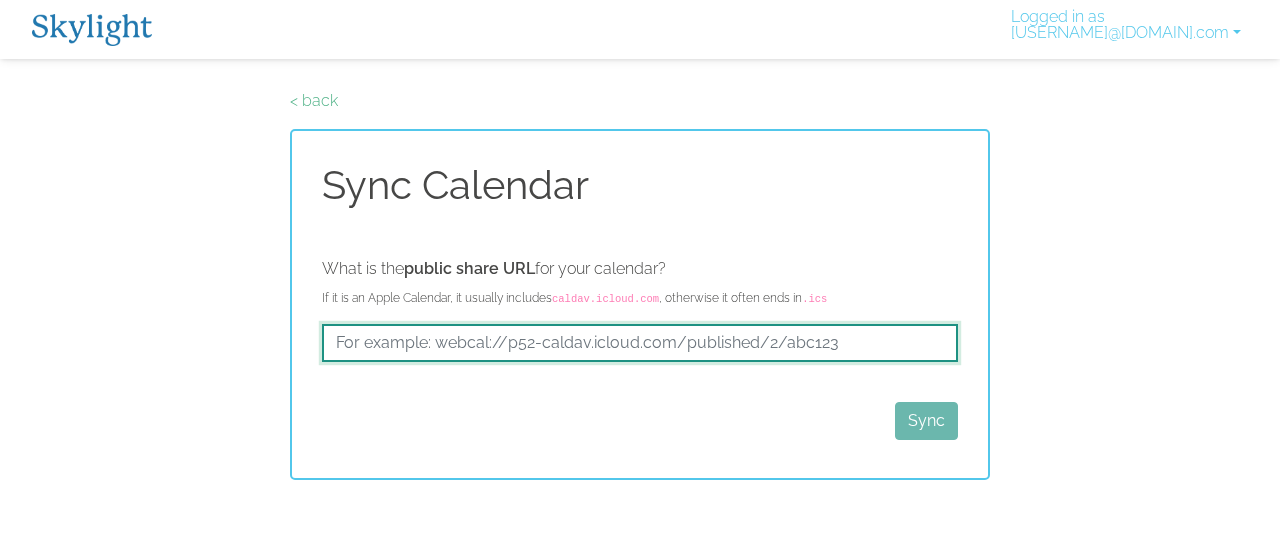 click at bounding box center (640, 343) 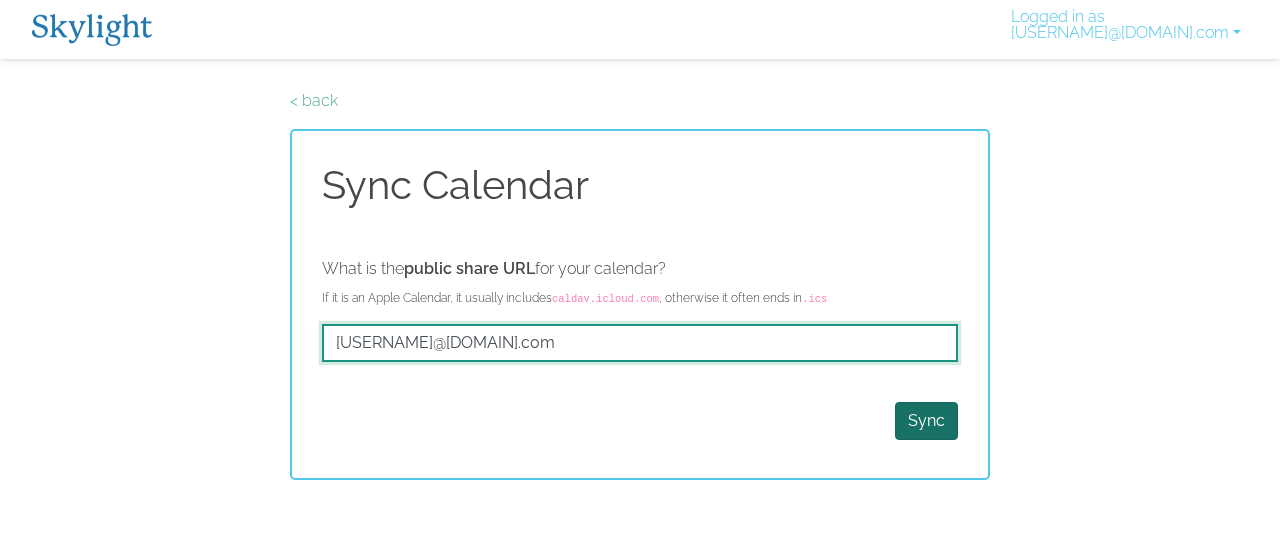 type on "[USERNAME]@[DOMAIN].com" 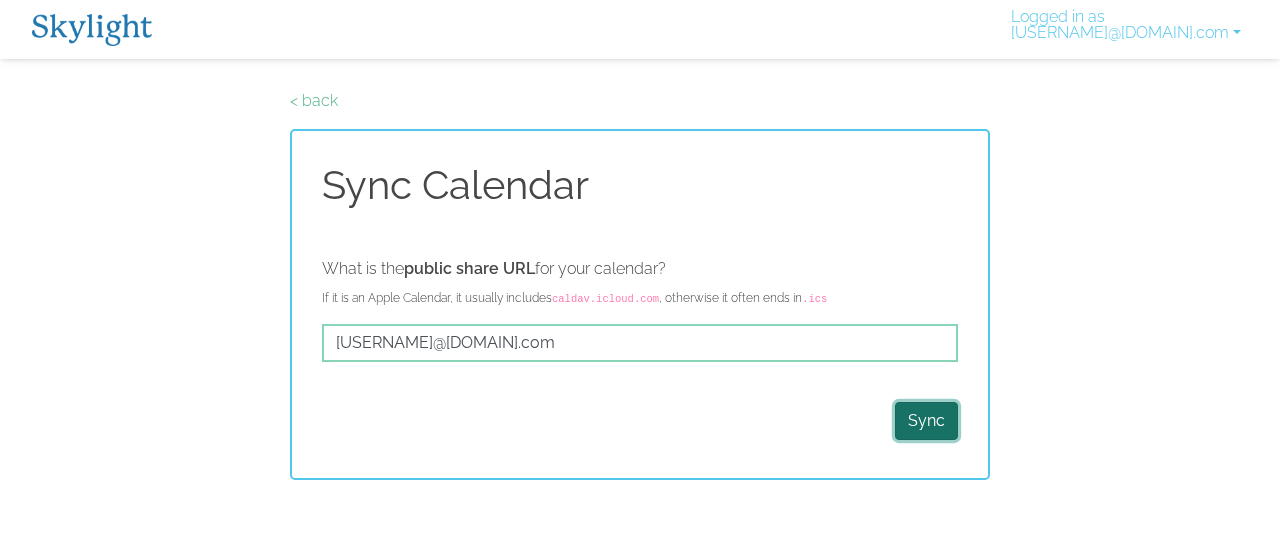 click on "Sync" at bounding box center (926, 421) 